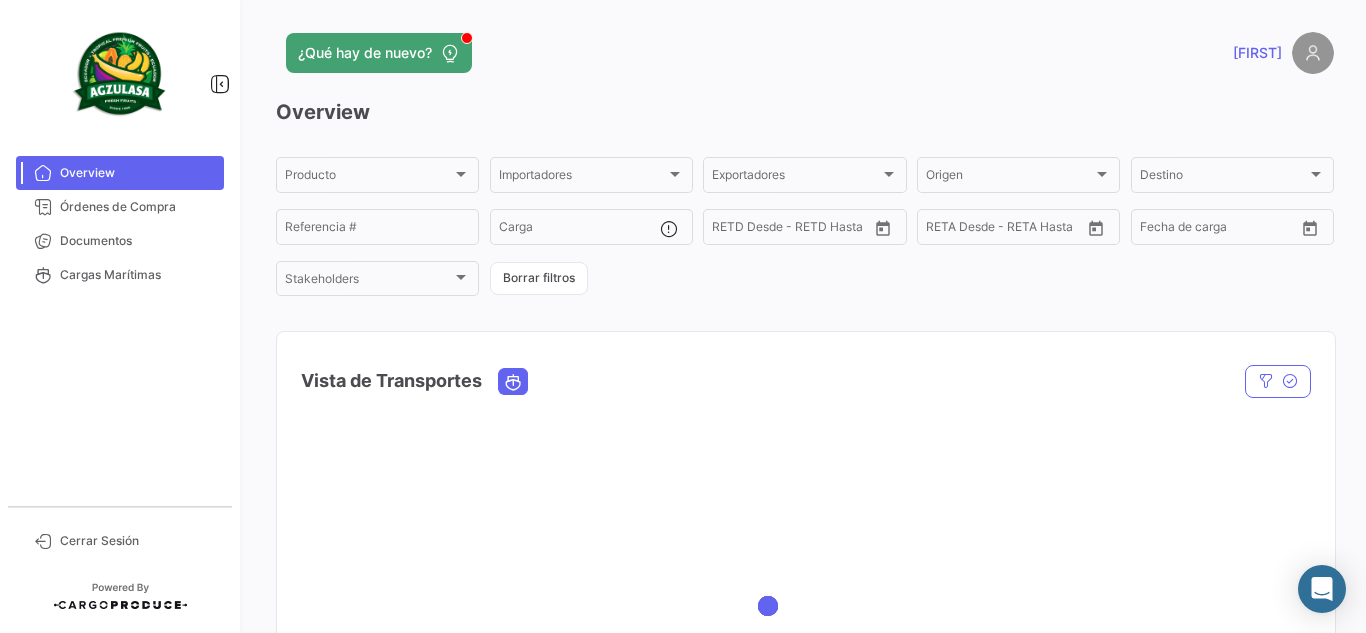 scroll, scrollTop: 0, scrollLeft: 0, axis: both 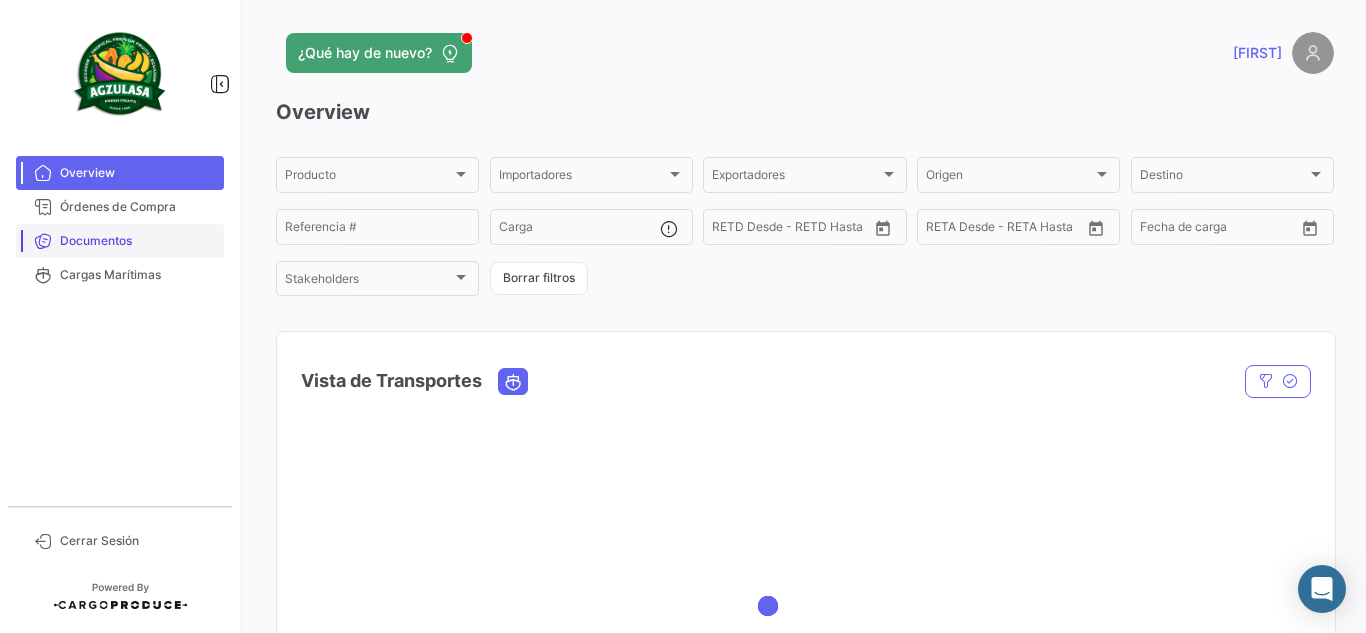 click on "Documentos" at bounding box center [138, 241] 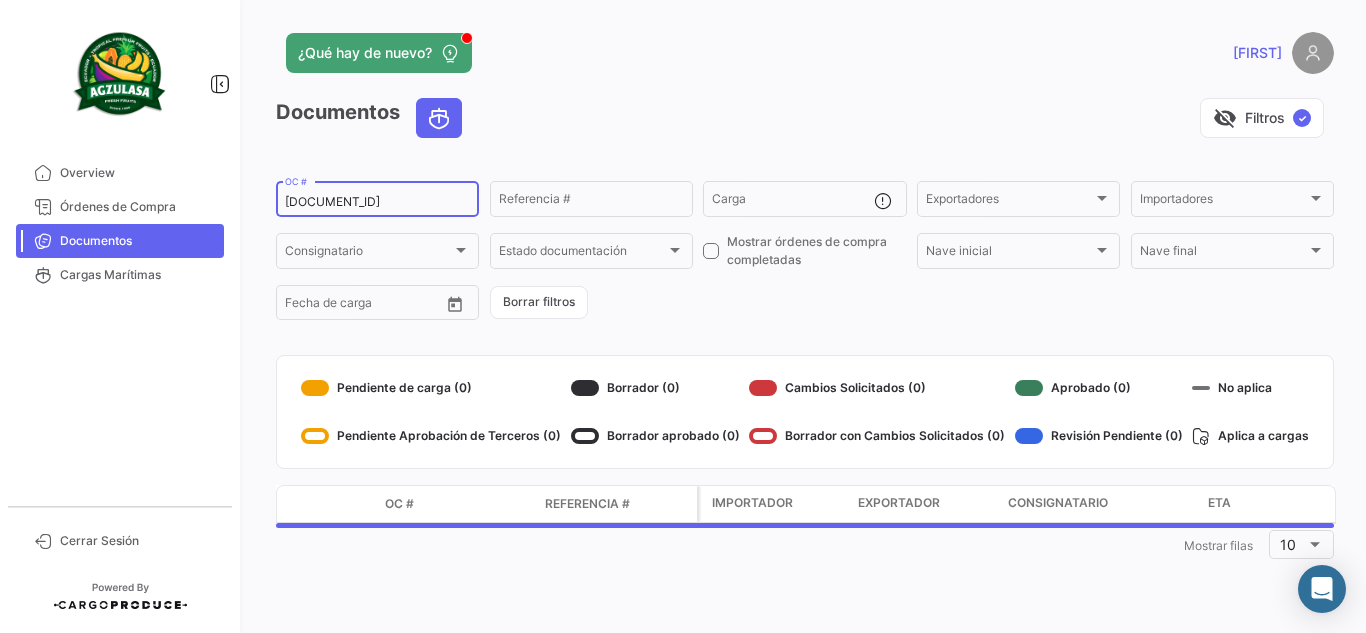 click on "[DOCUMENT_ID]" at bounding box center (377, 202) 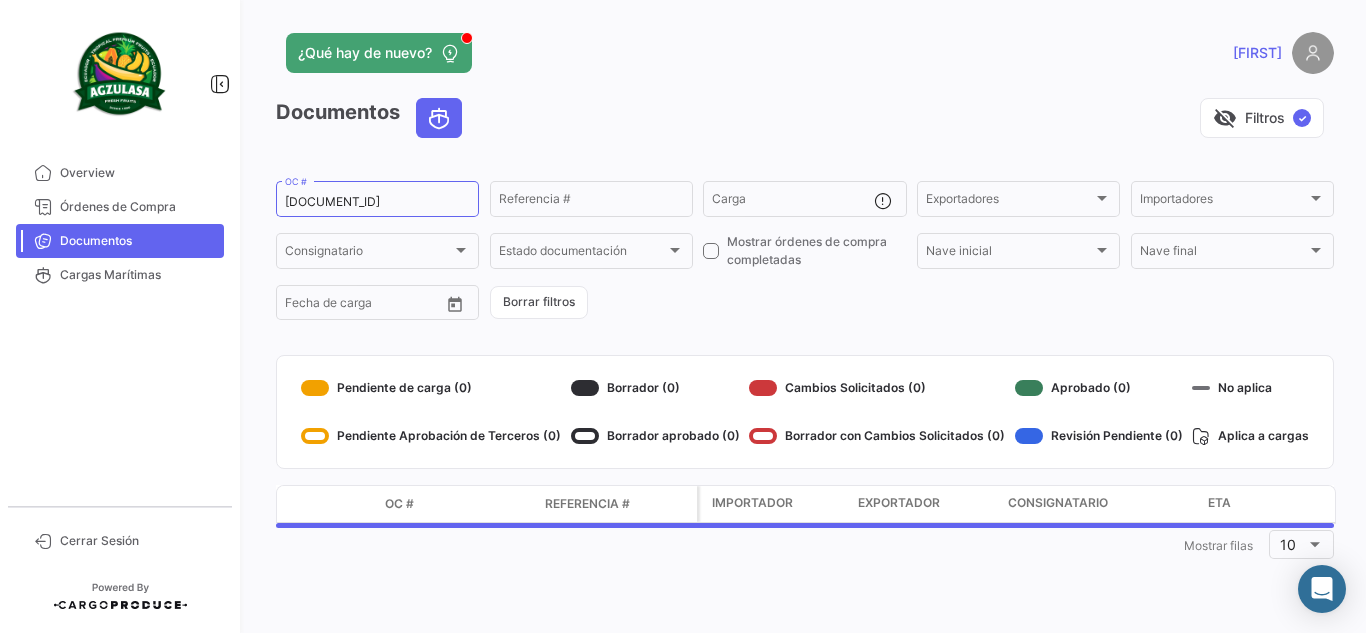 click on "visibility_off   Filtros  ✓" 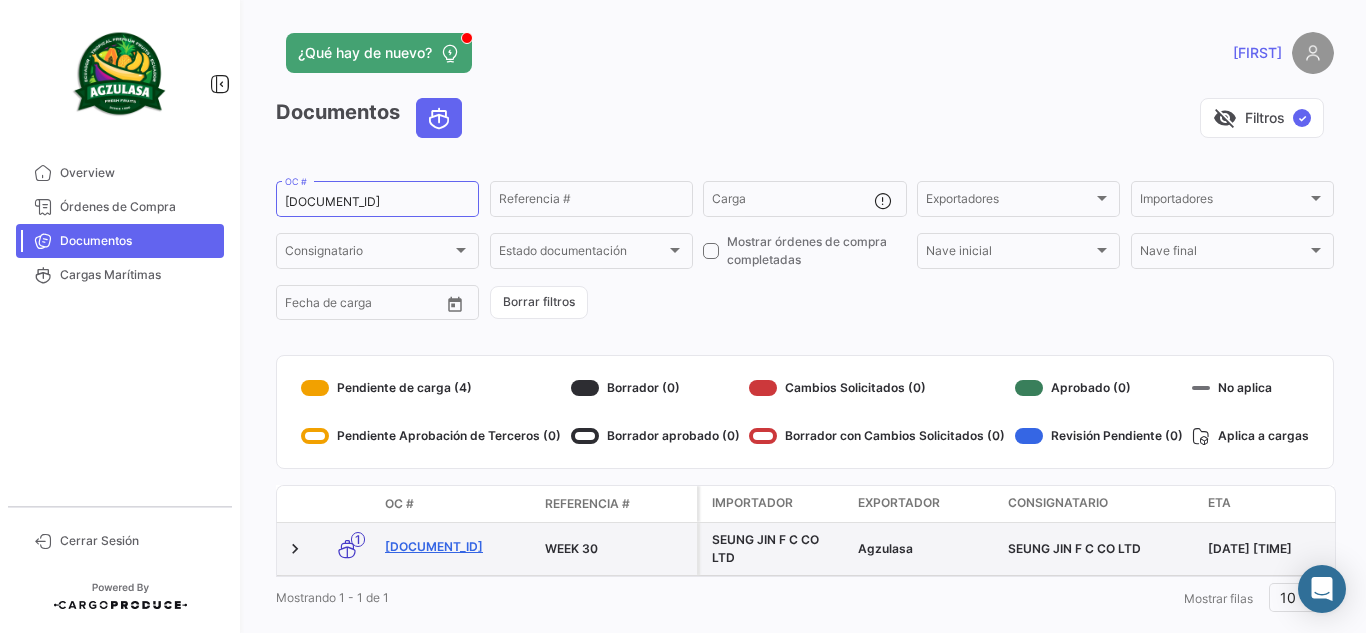 click on "[DOCUMENT_ID]" 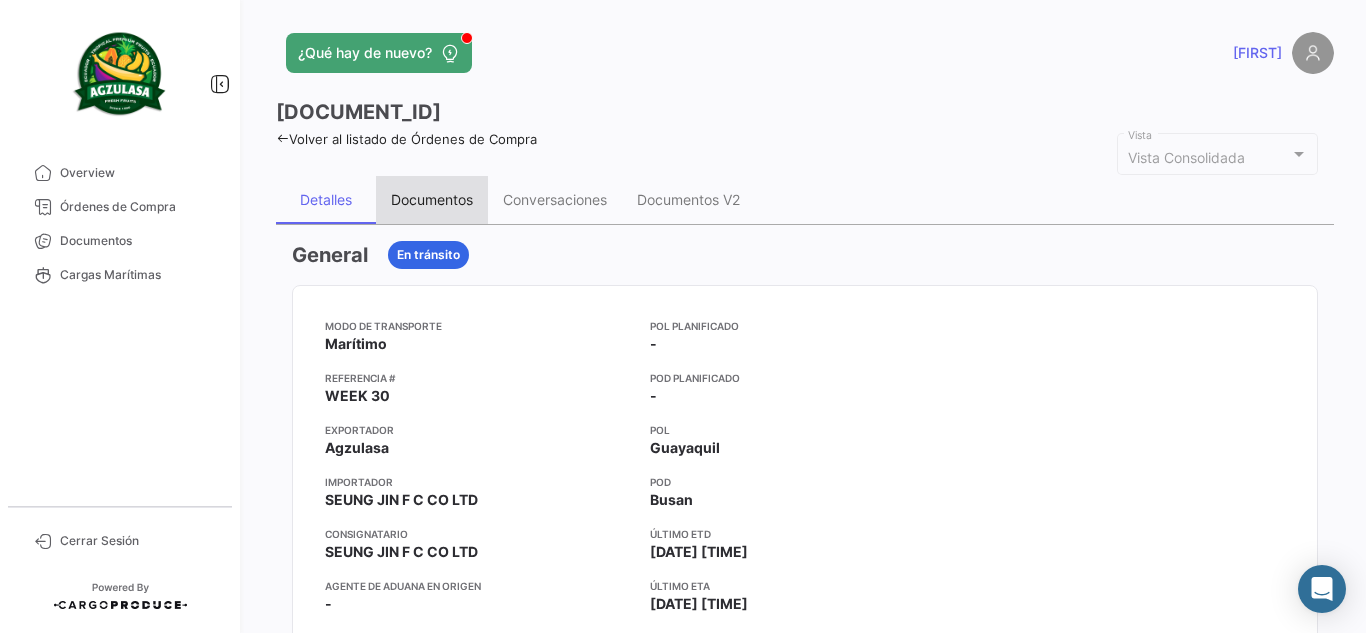 click on "Documentos" at bounding box center (432, 199) 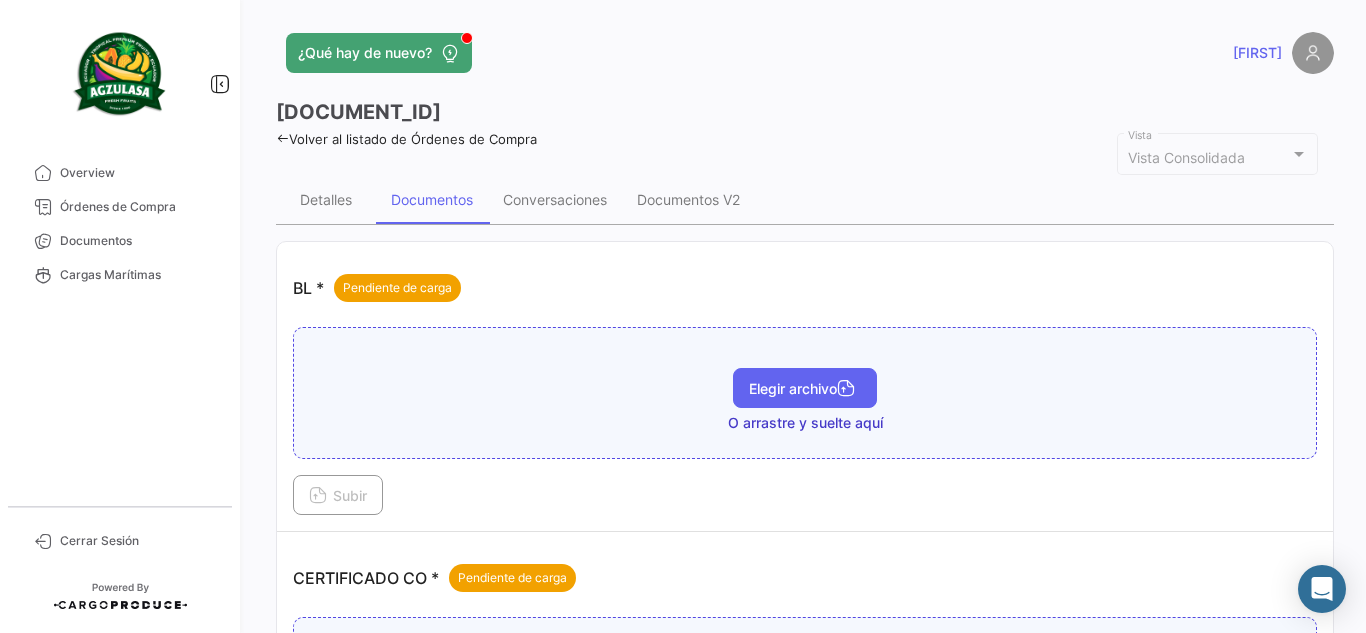 click on "Elegir archivo" at bounding box center (805, 388) 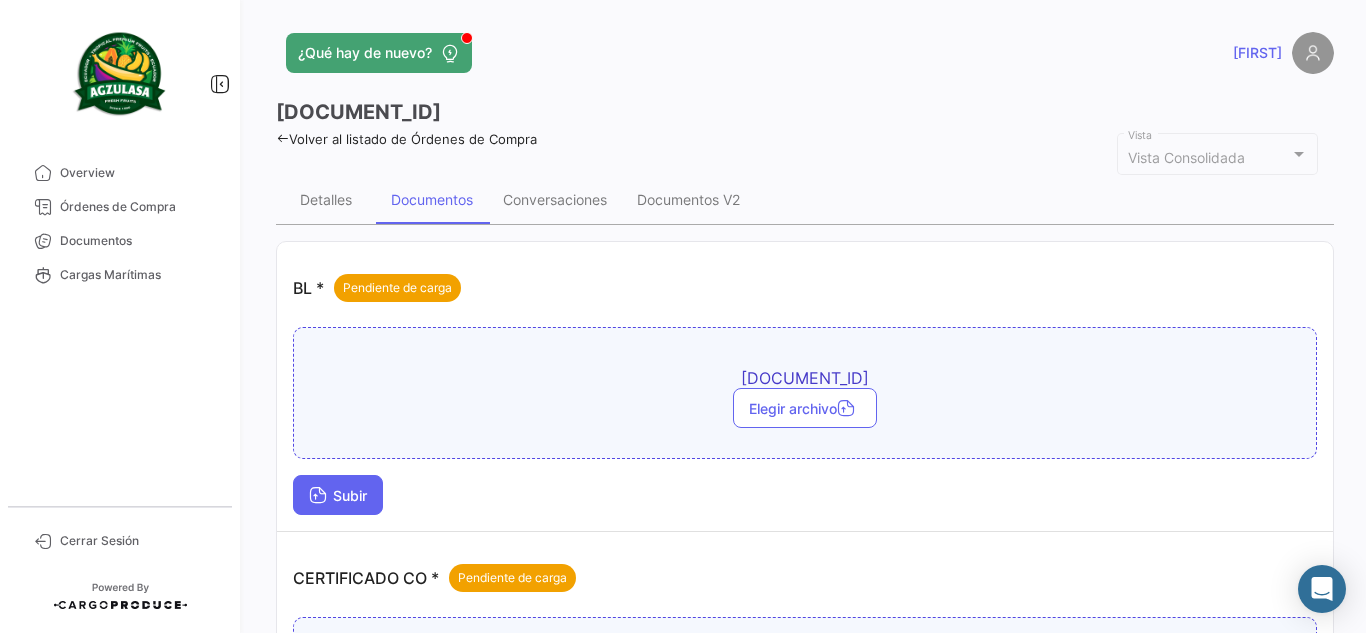 click on "Subir" at bounding box center [338, 495] 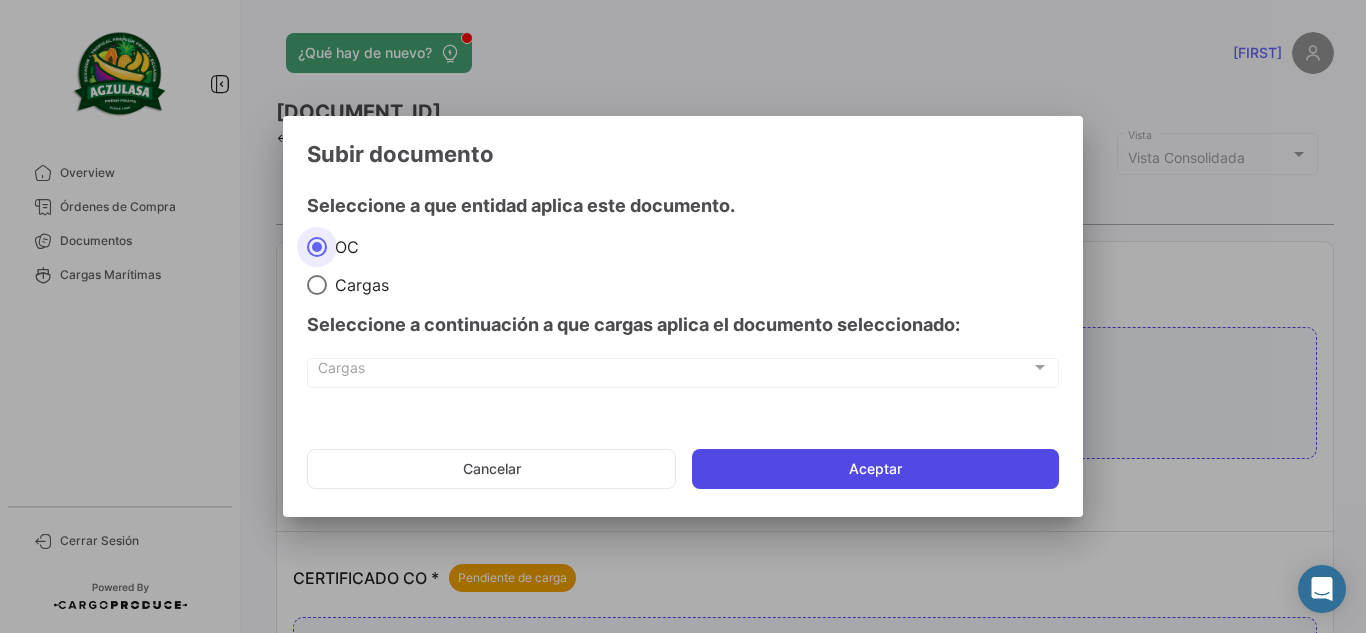 click on "Aceptar" 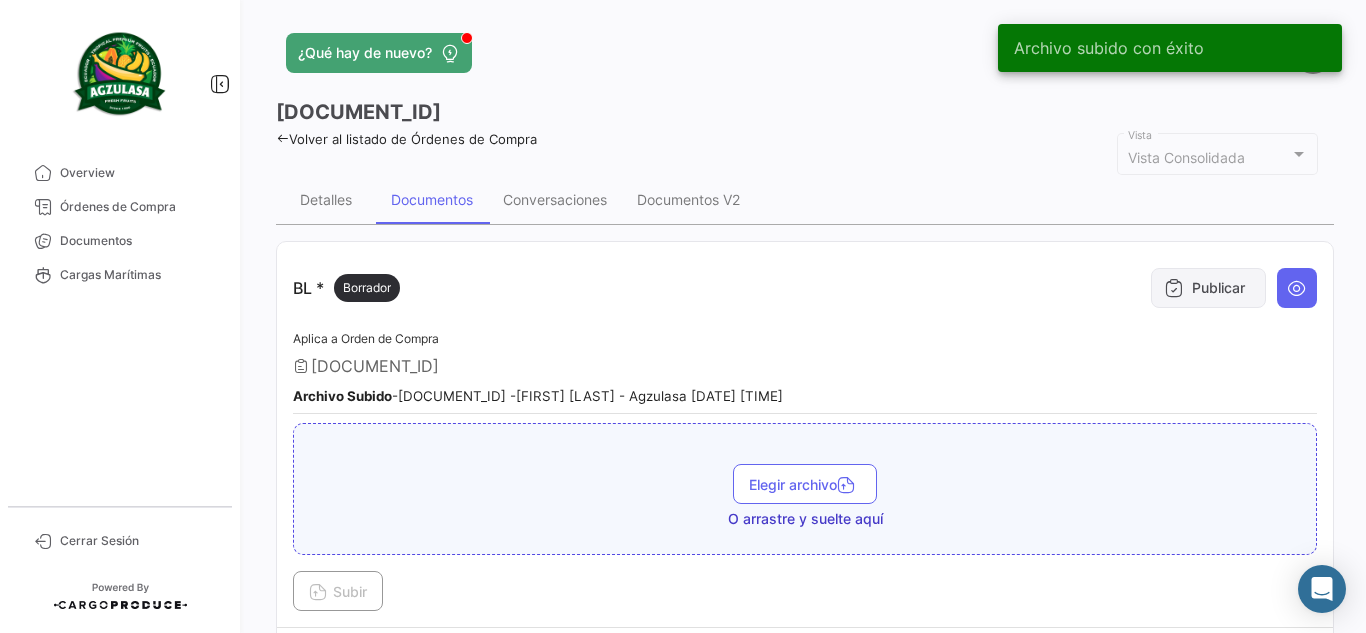 click at bounding box center [1174, 288] 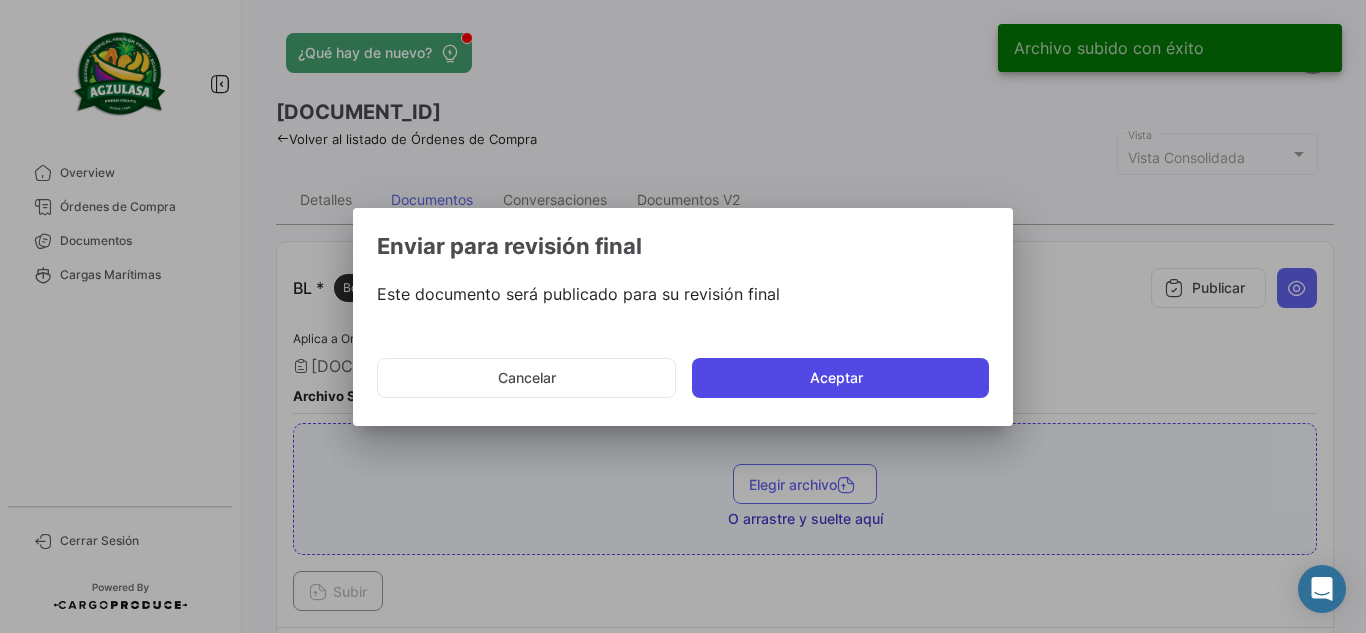click on "Aceptar" 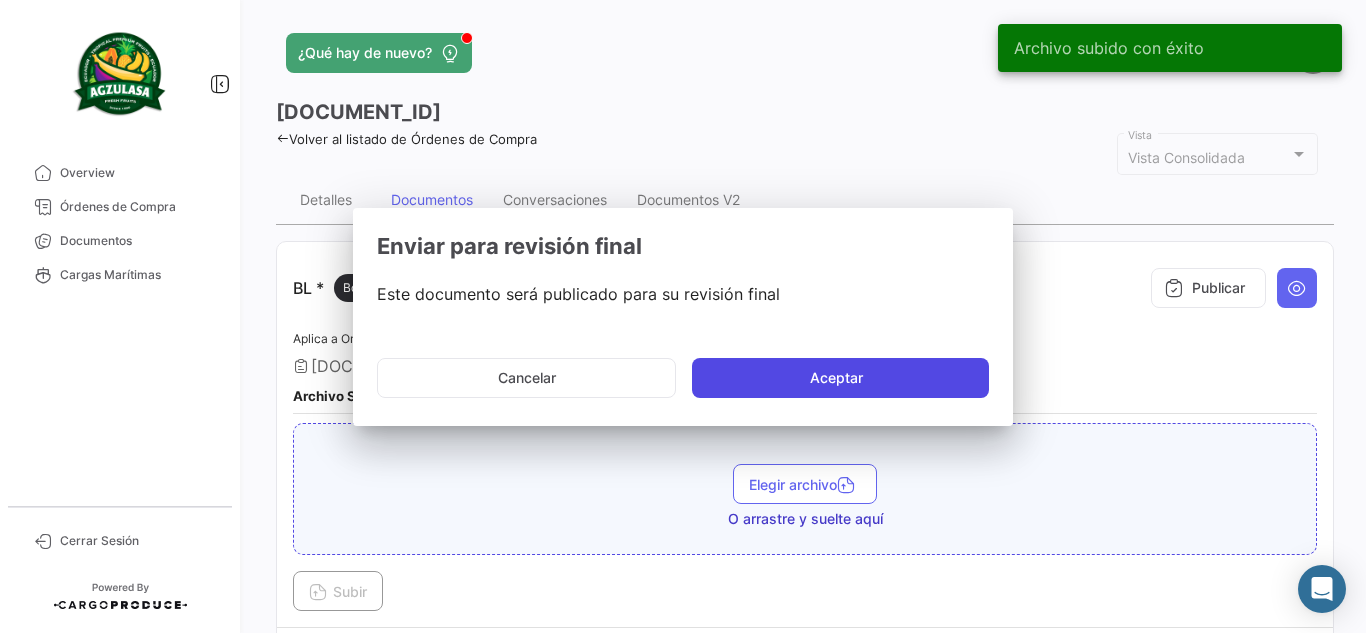 type 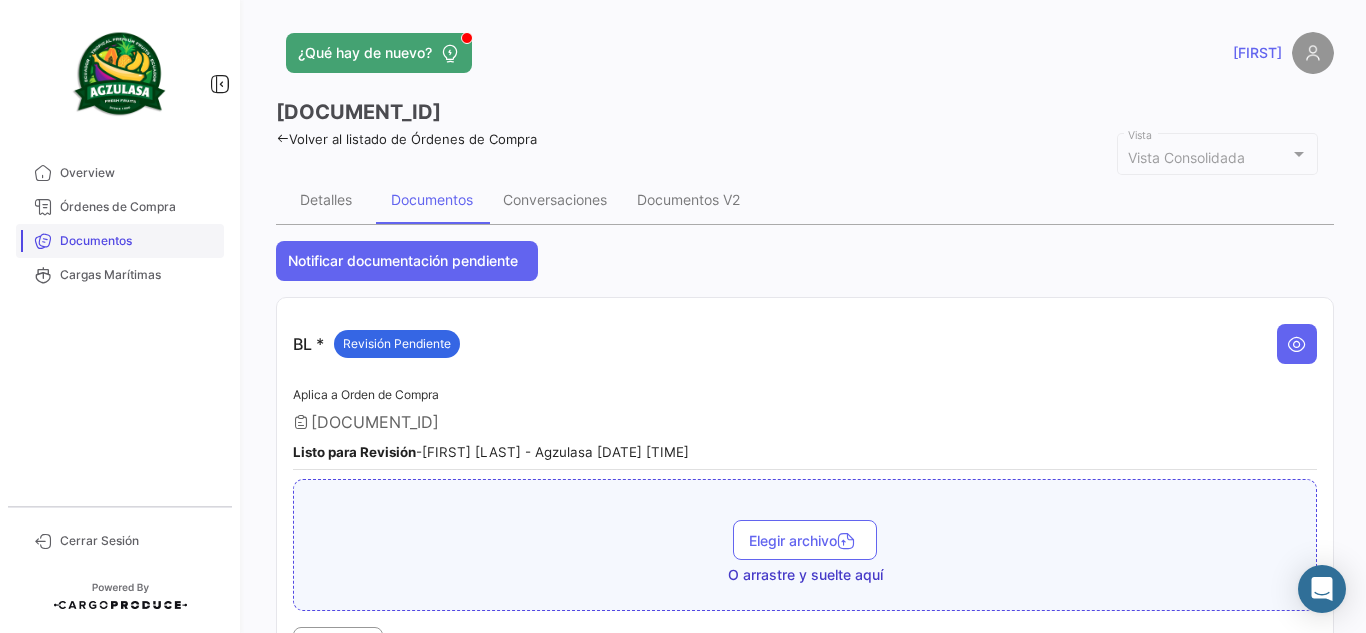 click on "Documentos" at bounding box center (138, 241) 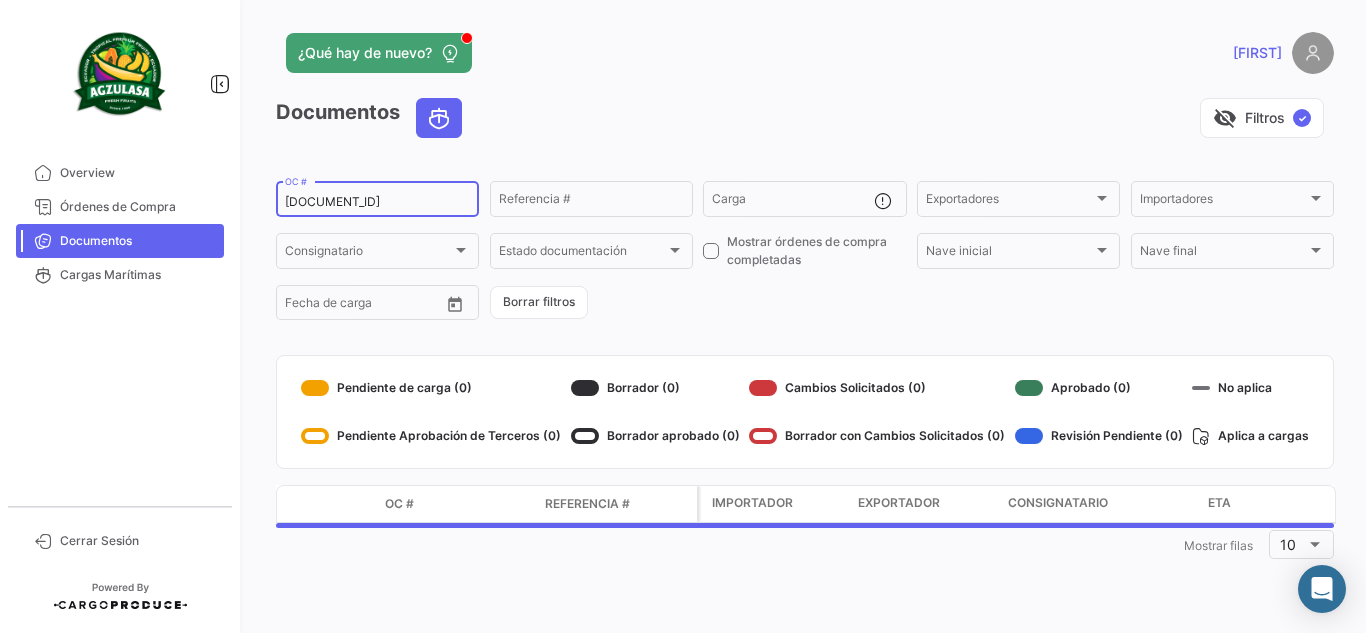 click on "[DOCUMENT_ID]" at bounding box center (377, 202) 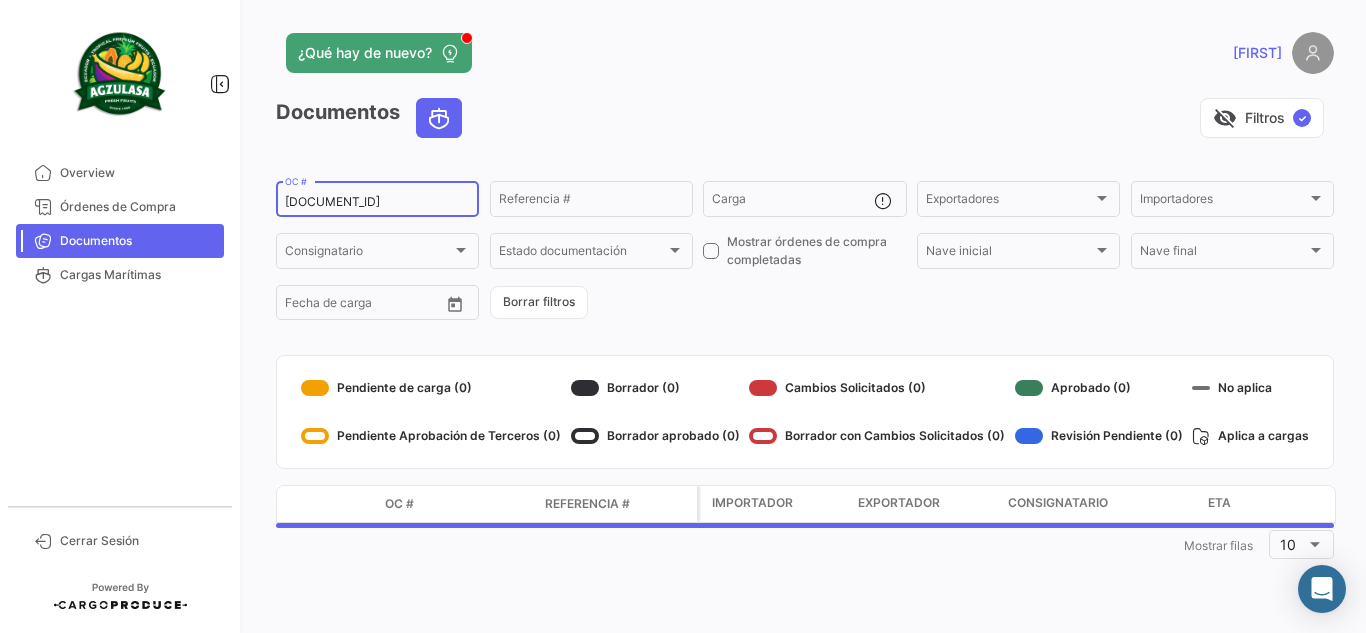 type on "[DOCUMENT_ID]" 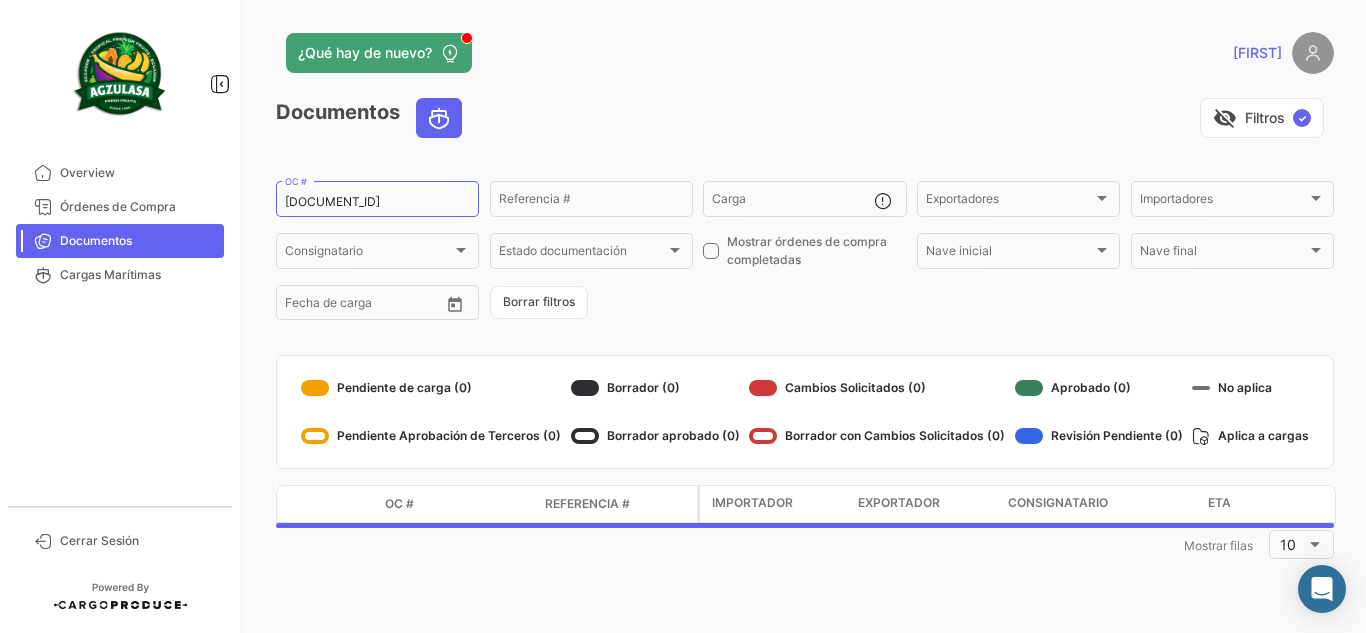 click on "¿Qué hay de nuevo?   [FIRST]" 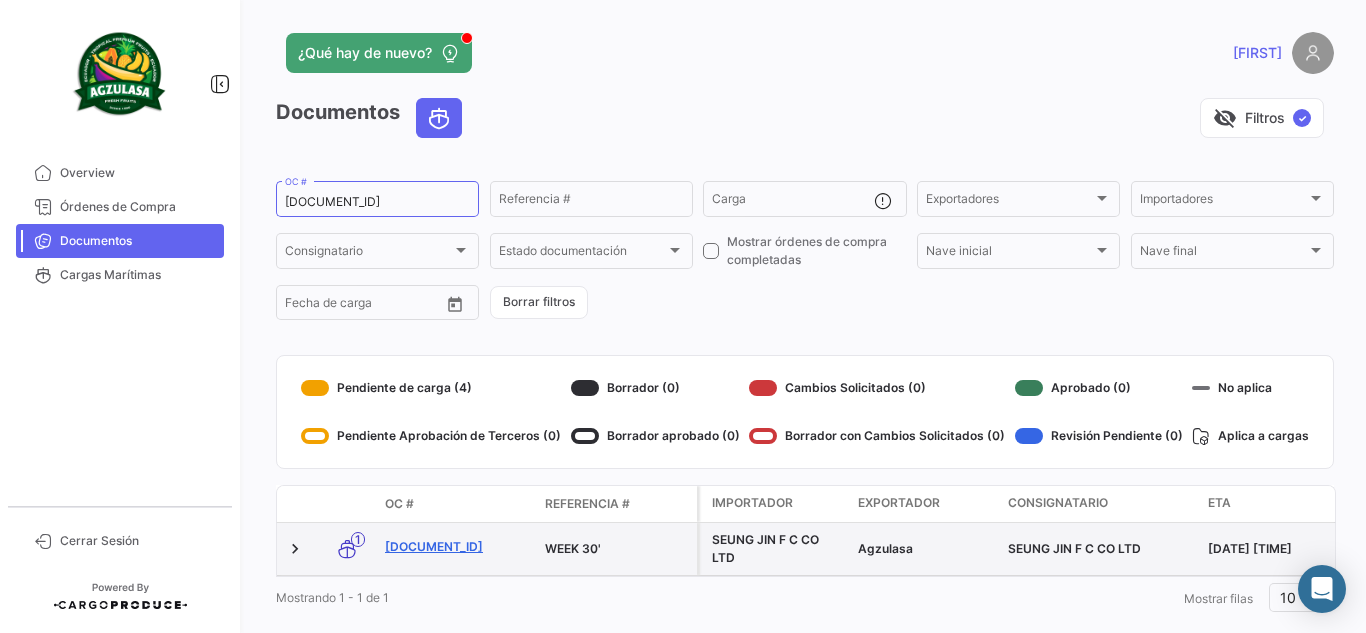 click on "[DOCUMENT_ID]" 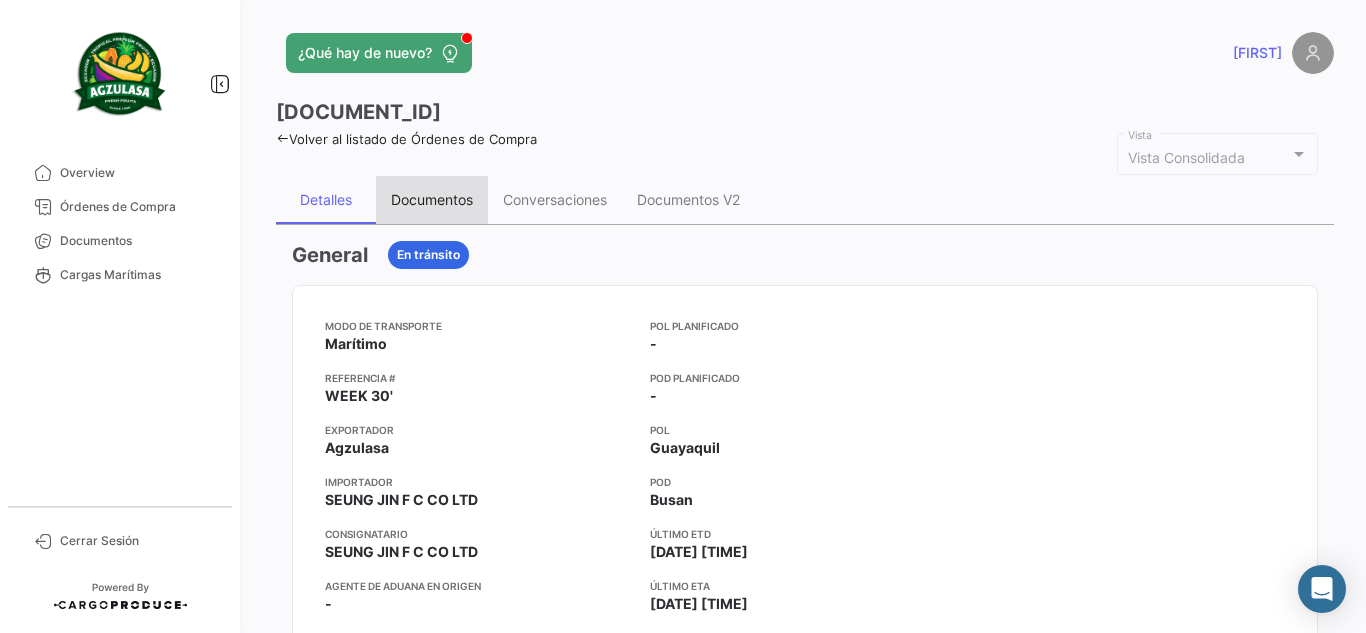 click on "Documentos" at bounding box center [432, 199] 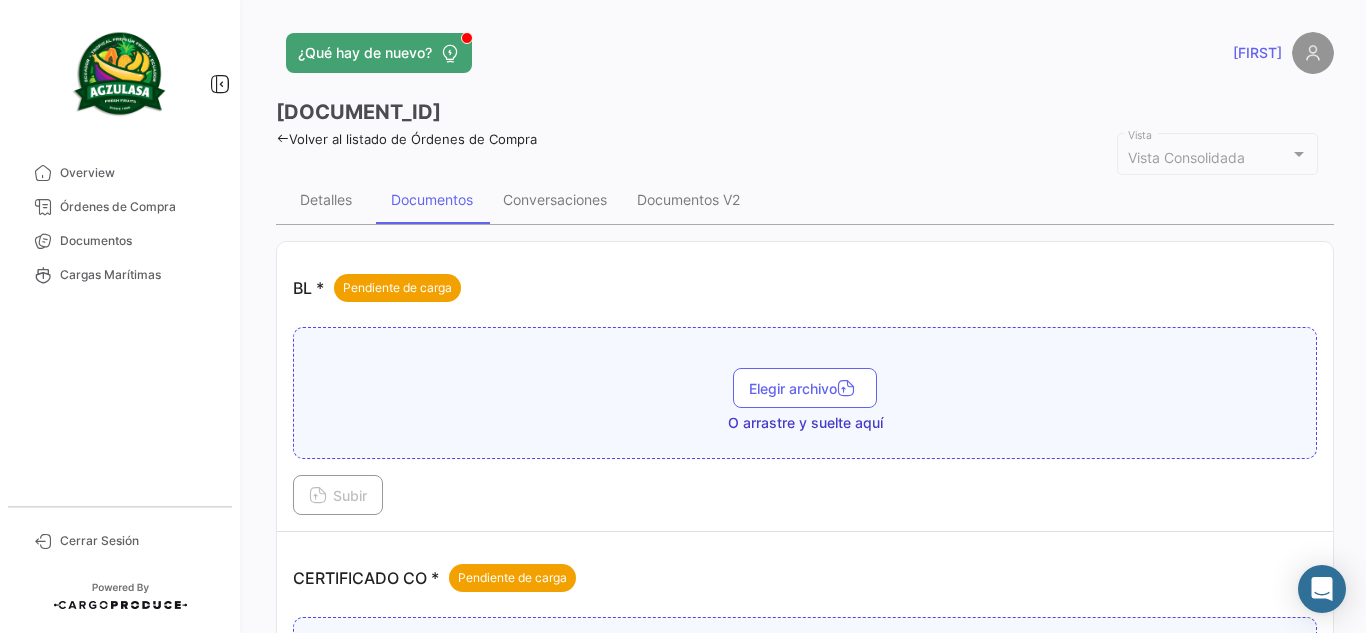 click on "O arrastre y suelte aquí" at bounding box center (805, 423) 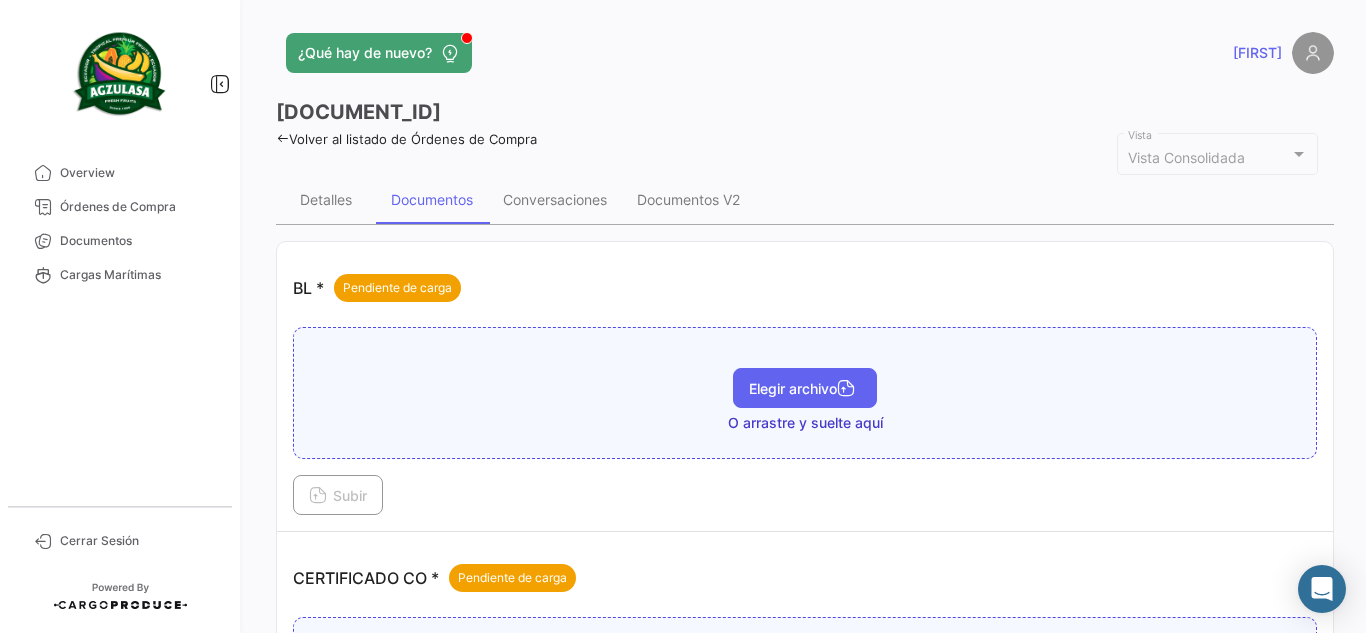 click on "Elegir archivo" at bounding box center [805, 388] 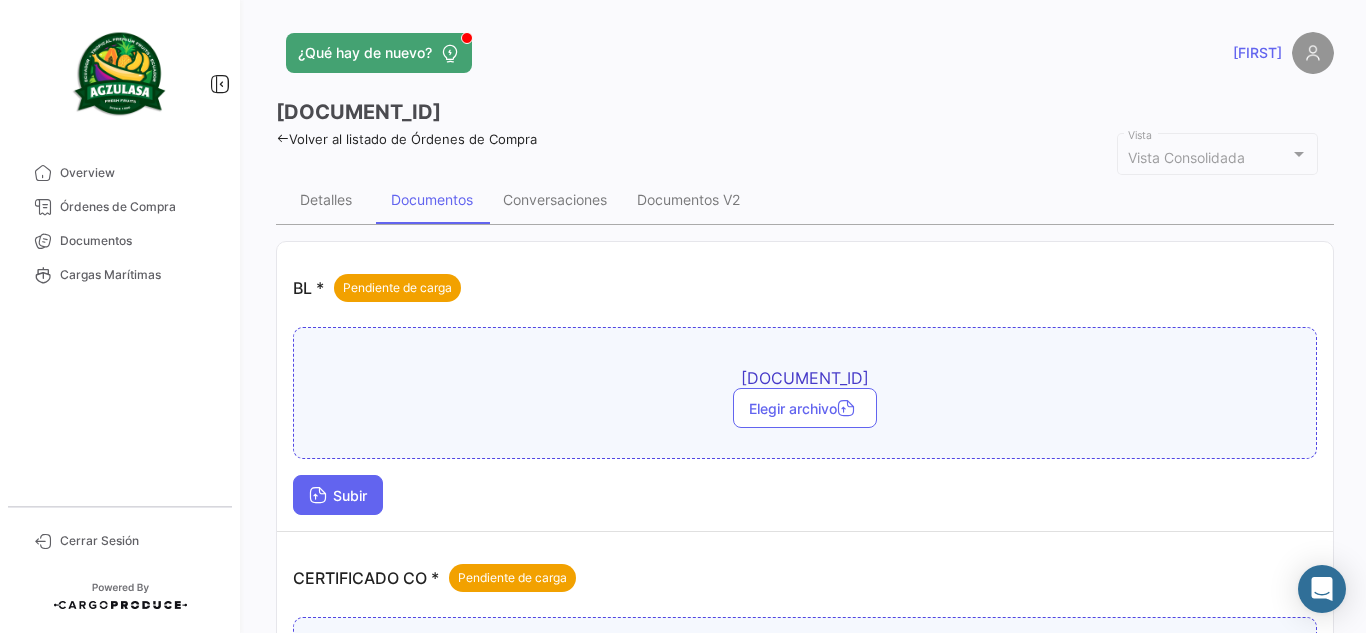 click on "Subir" at bounding box center (338, 495) 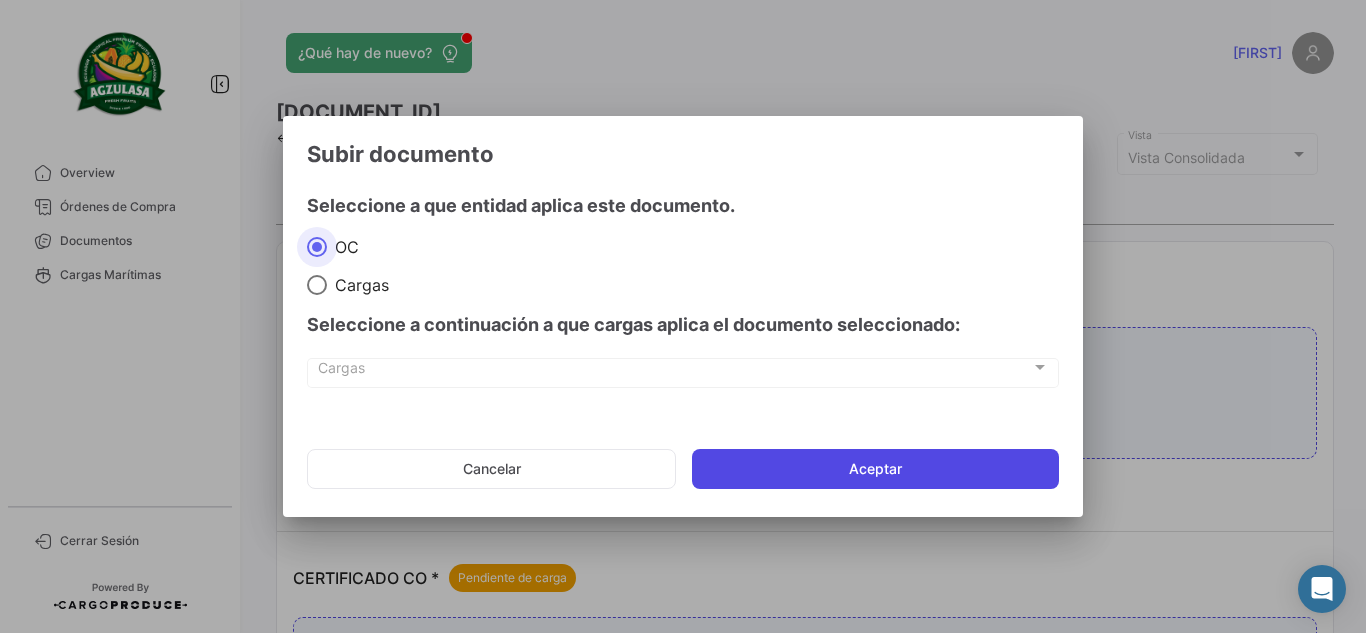 click on "Aceptar" 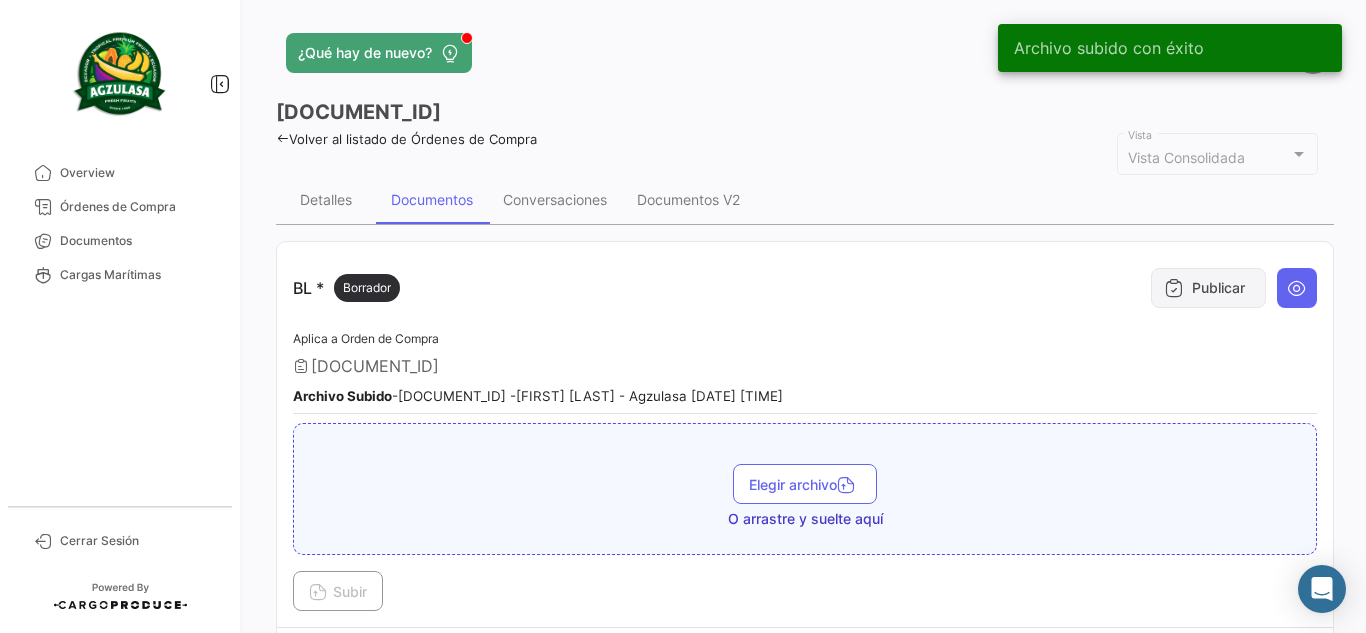 click on "Publicar" at bounding box center [1208, 288] 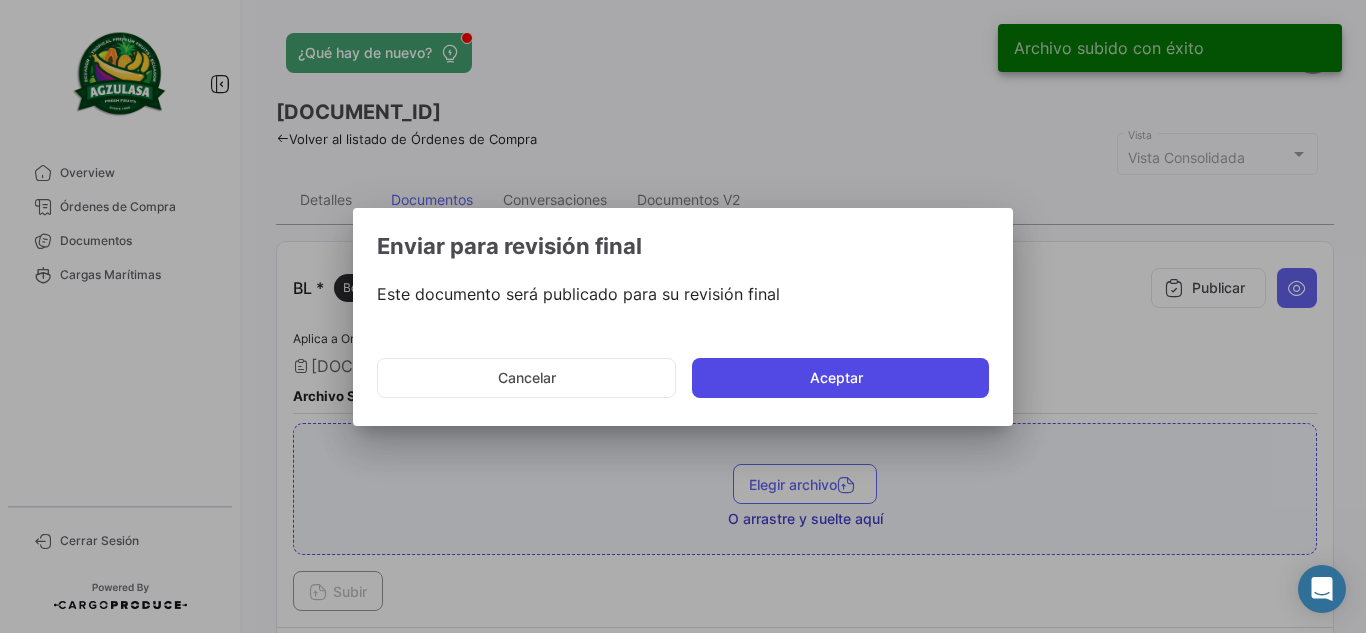 click on "Aceptar" 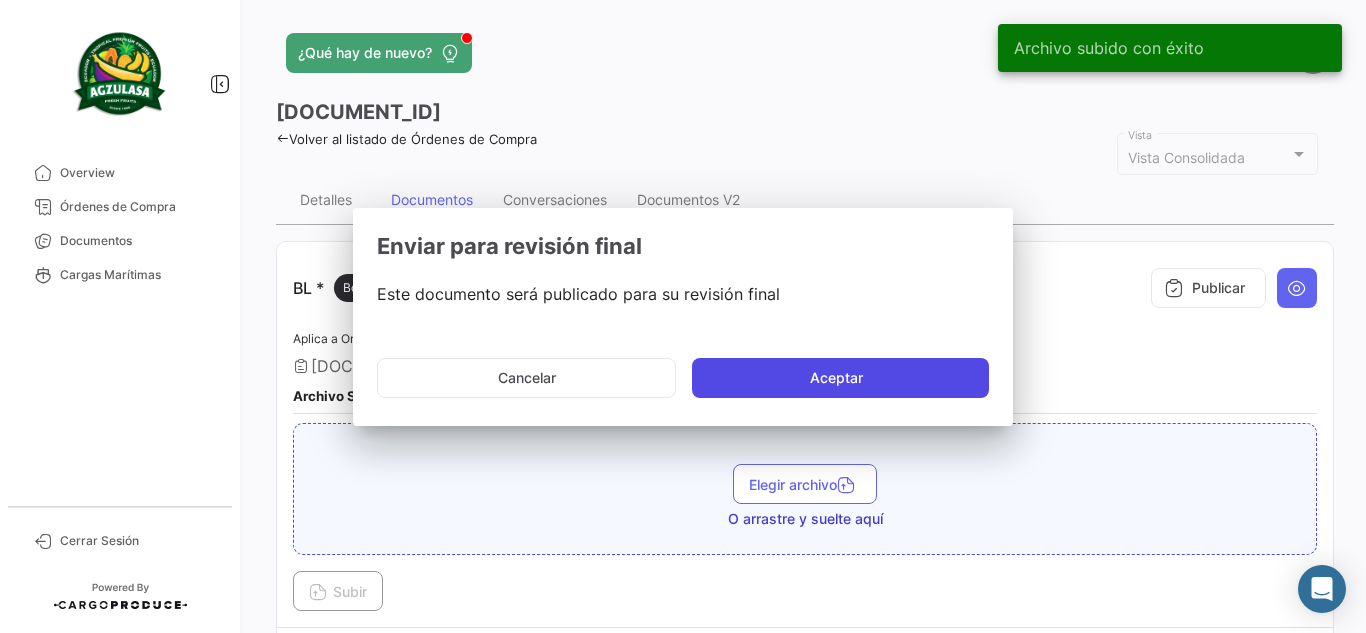 type 